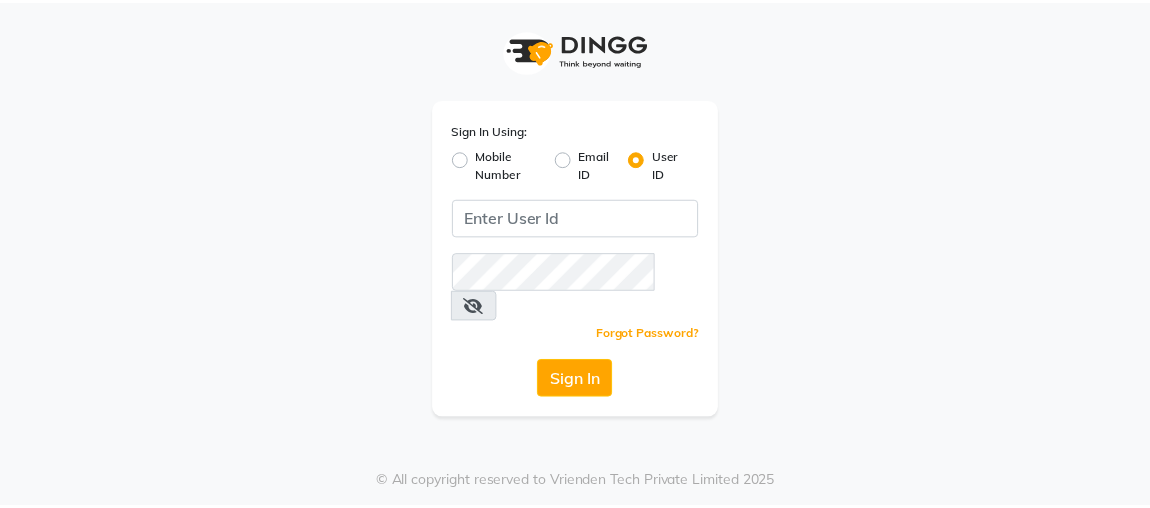 scroll, scrollTop: 0, scrollLeft: 0, axis: both 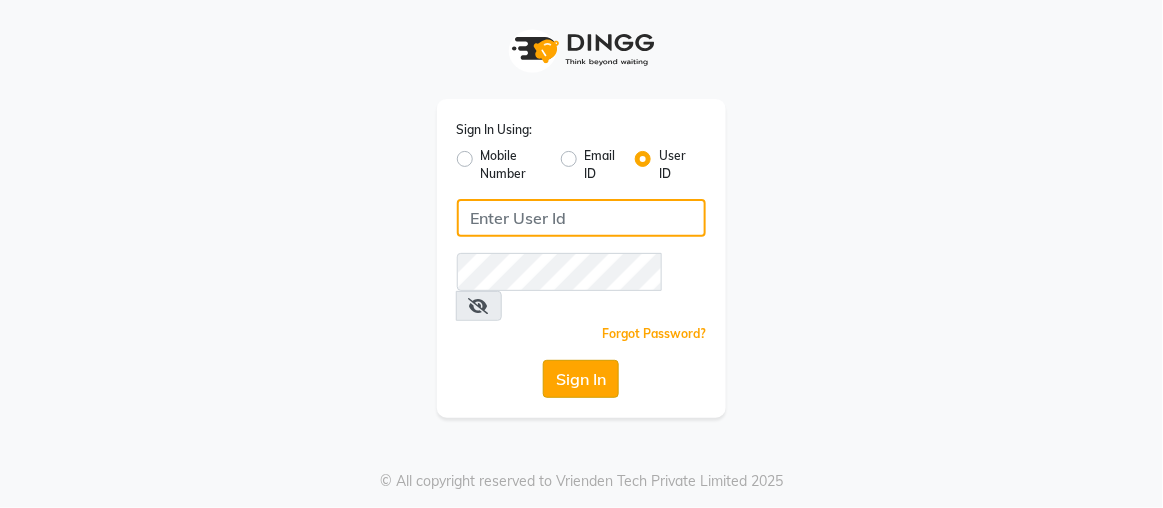 type on "rajaj" 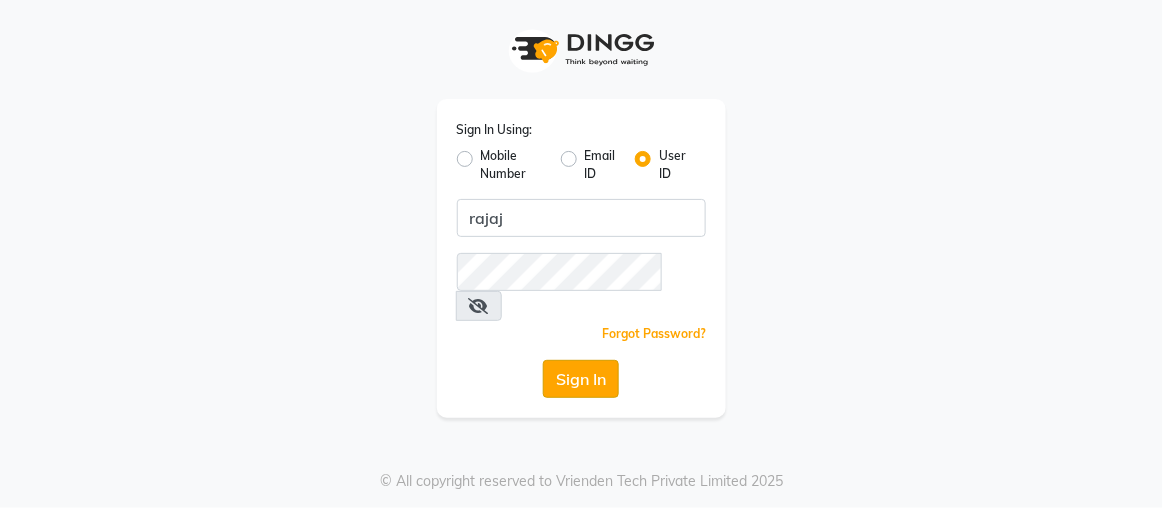 click on "Sign In" 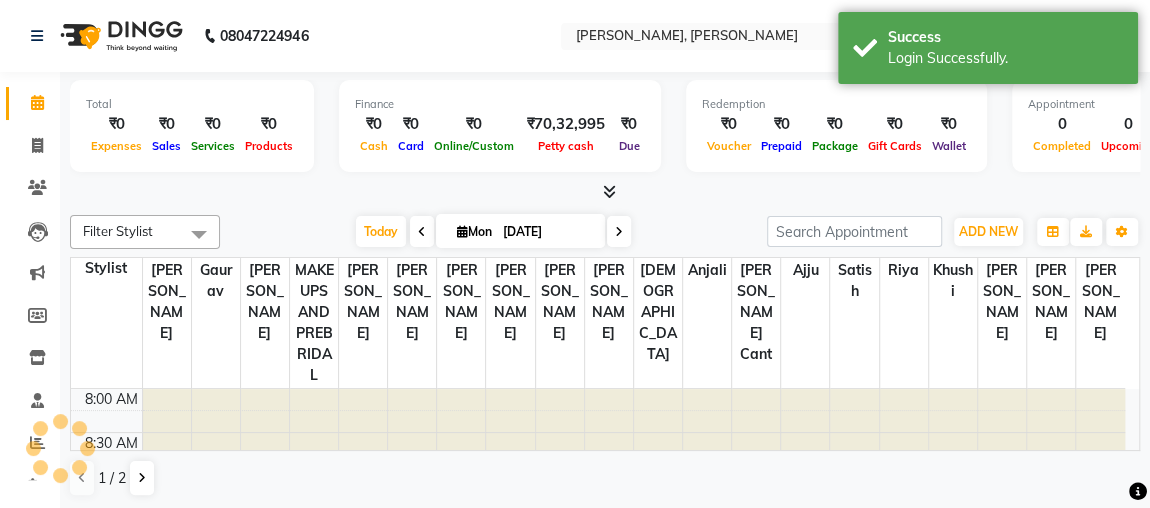 scroll, scrollTop: 0, scrollLeft: 0, axis: both 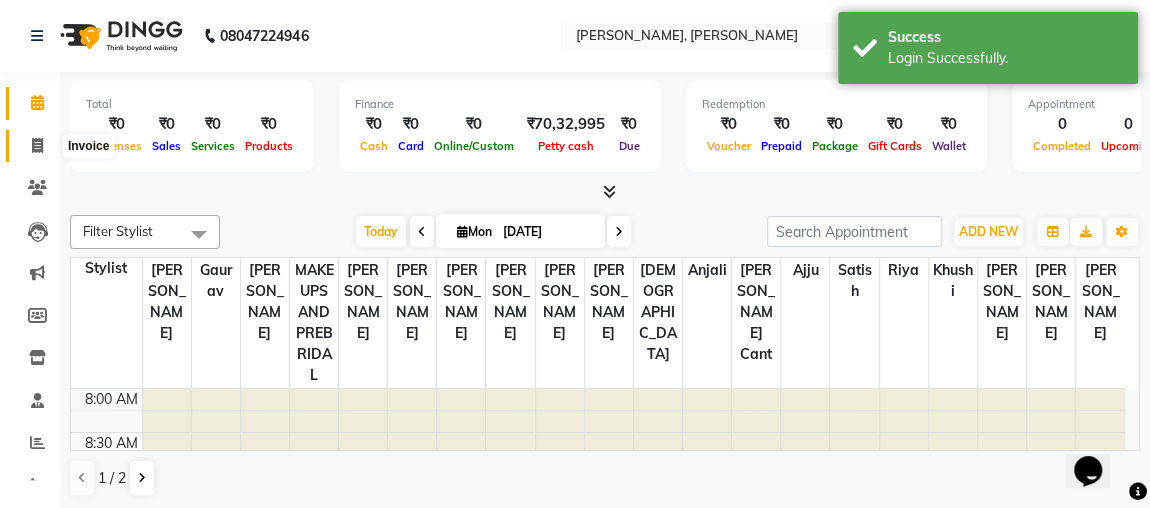 click 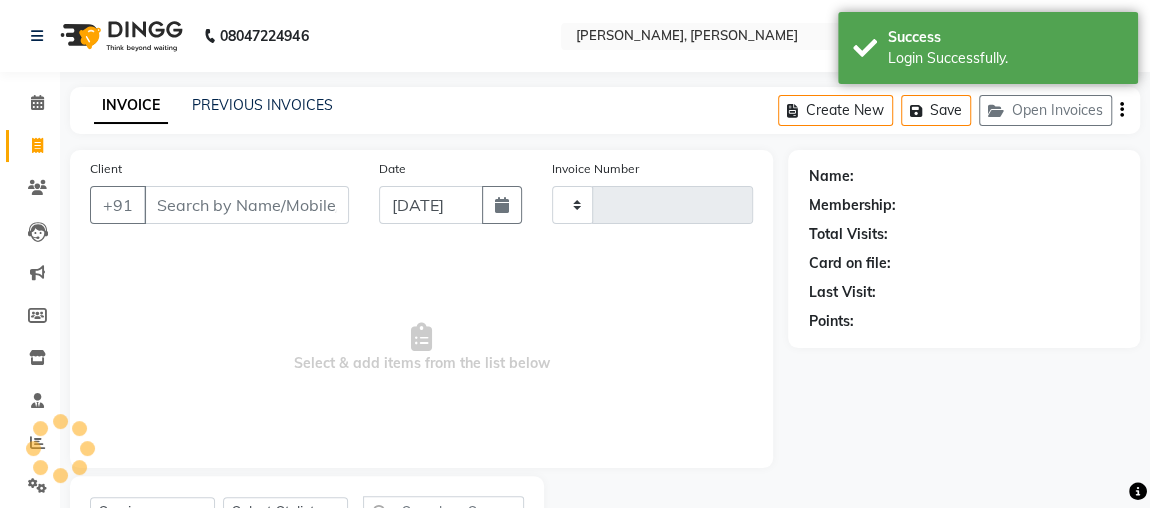 type on "1468" 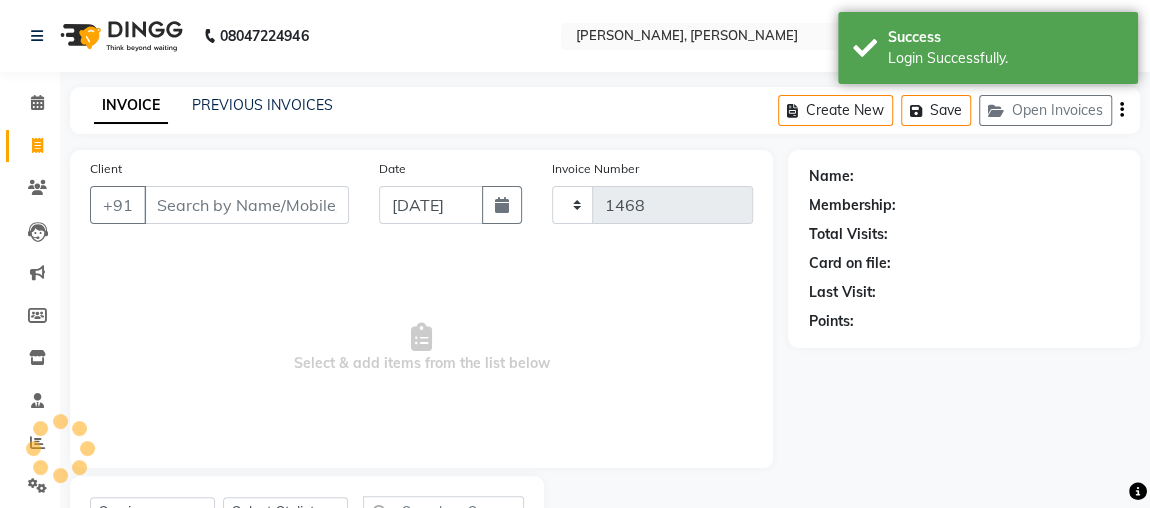 select on "4362" 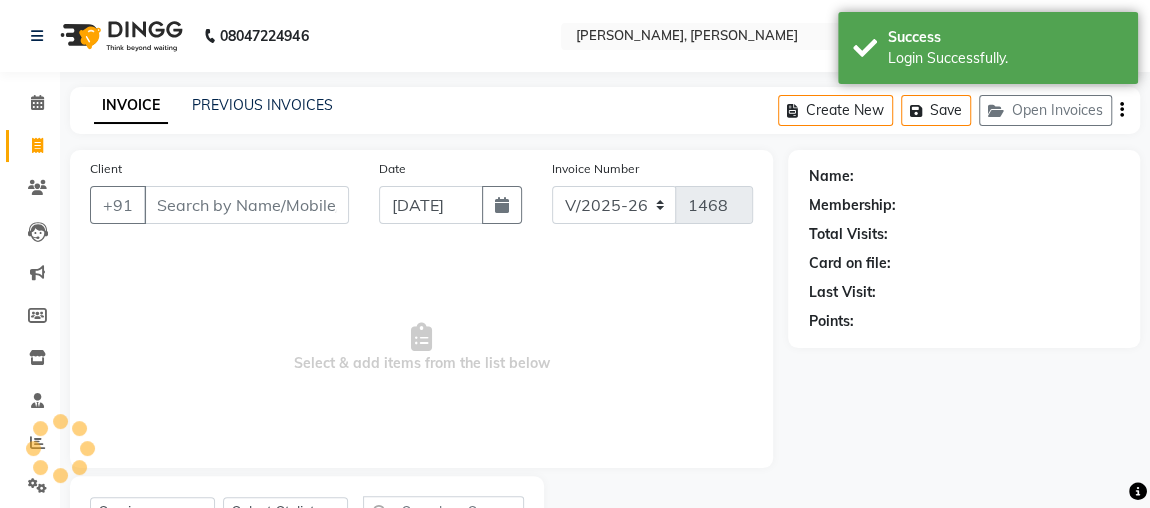 click on "Client" at bounding box center (246, 205) 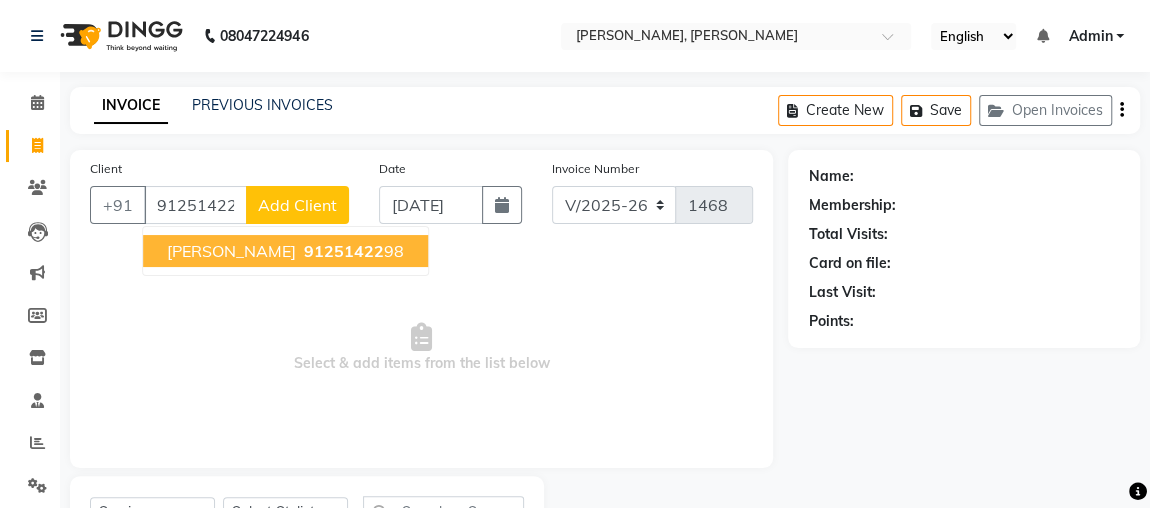 click on "91251422 98" at bounding box center (352, 251) 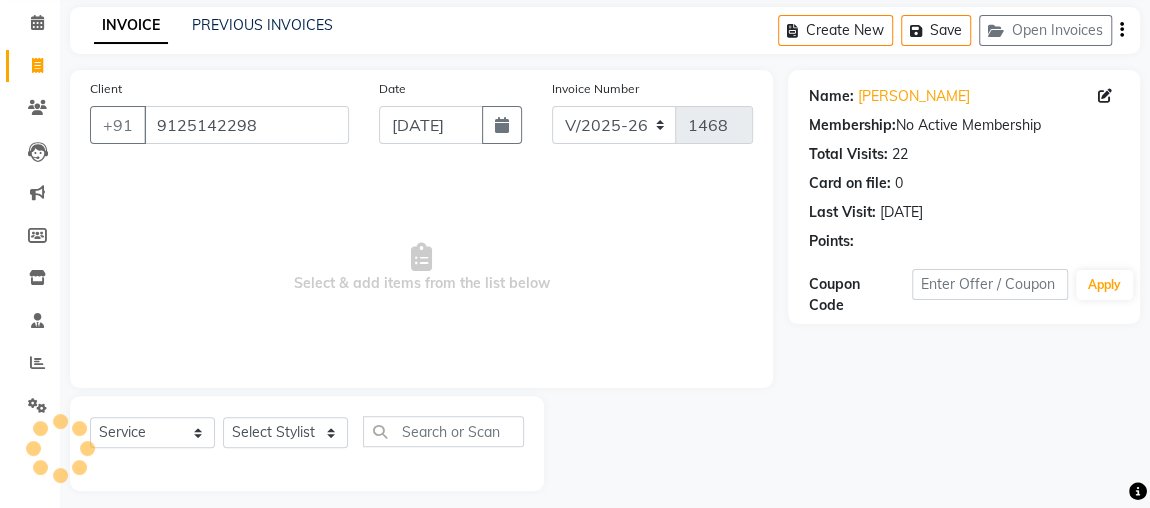 scroll, scrollTop: 91, scrollLeft: 0, axis: vertical 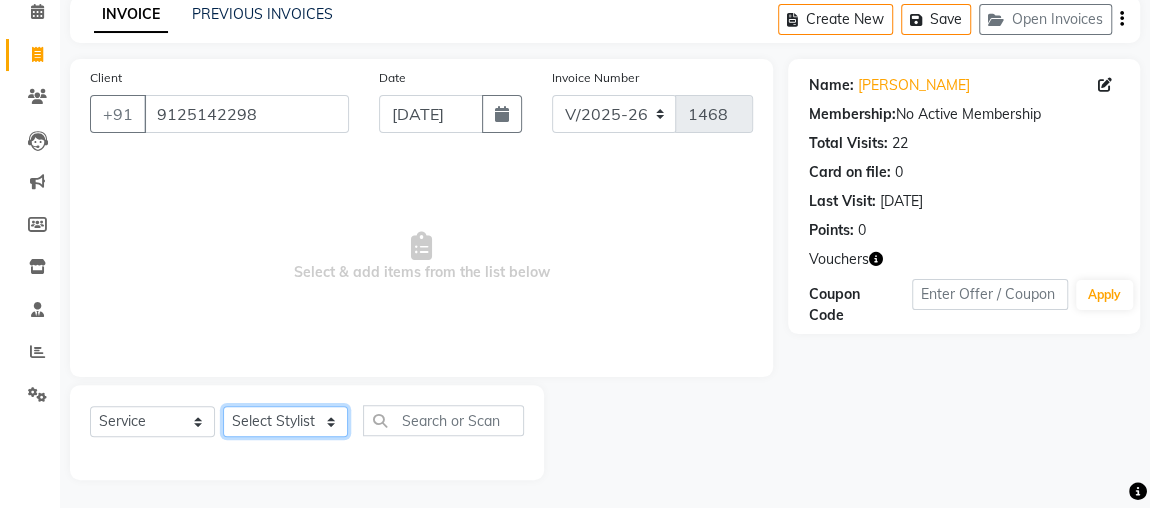 click on "Select Stylist [PERSON_NAME] anjali [PERSON_NAME] [PERSON_NAME] [PERSON_NAME] [PERSON_NAME] MAKEUPS AND PREBRIDAL [PERSON_NAME]  [PERSON_NAME] [PERSON_NAME]  [PERSON_NAME] [PERSON_NAME] [PERSON_NAME] cant TBASSUM [PERSON_NAME]  VISHAL [PERSON_NAME]" 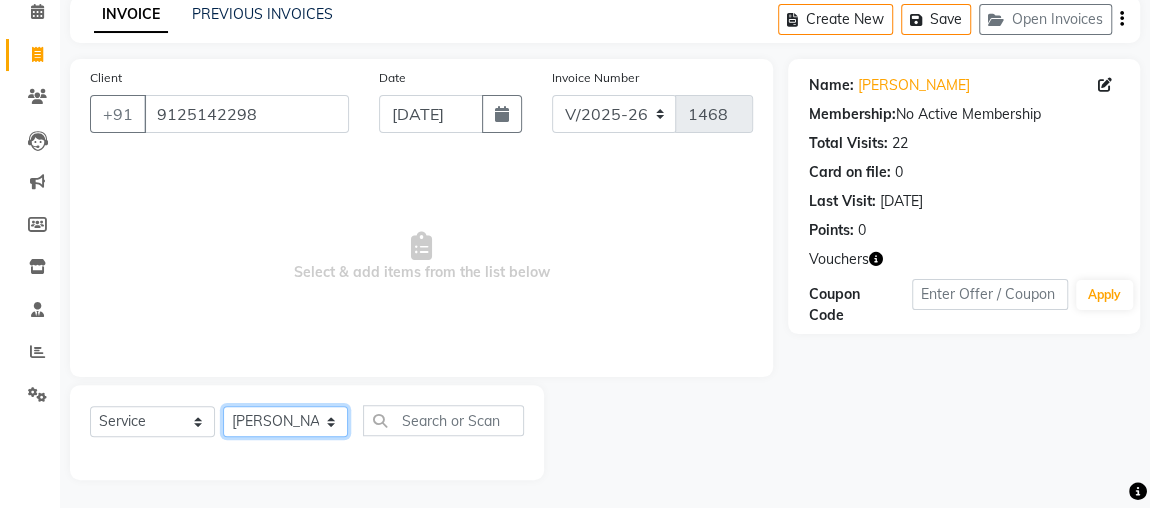 click on "Select Stylist [PERSON_NAME] anjali [PERSON_NAME] [PERSON_NAME] [PERSON_NAME] [PERSON_NAME] MAKEUPS AND PREBRIDAL [PERSON_NAME]  [PERSON_NAME] [PERSON_NAME]  [PERSON_NAME] [PERSON_NAME] [PERSON_NAME] cant TBASSUM [PERSON_NAME]  VISHAL [PERSON_NAME]" 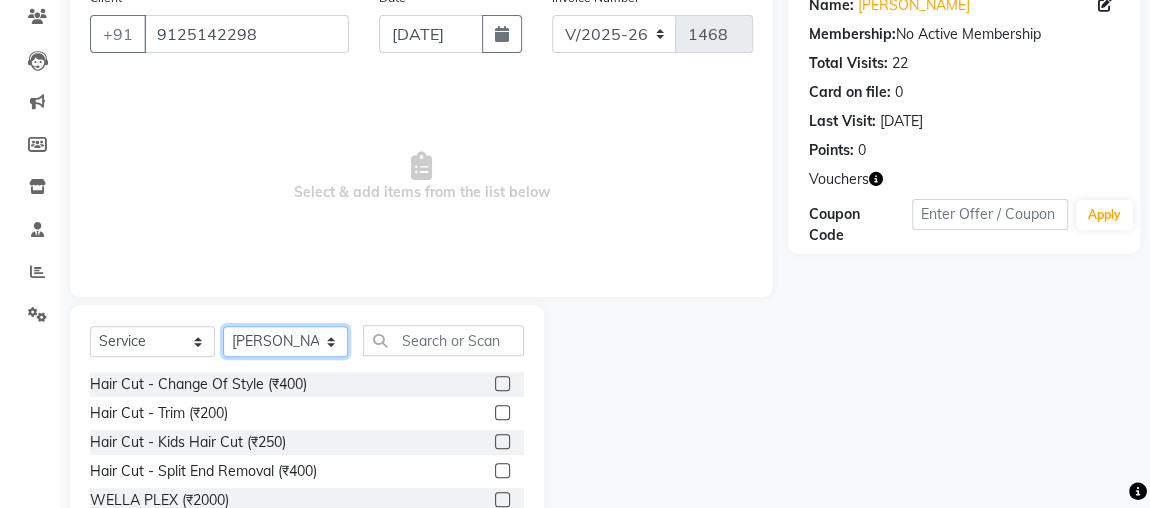 scroll, scrollTop: 231, scrollLeft: 0, axis: vertical 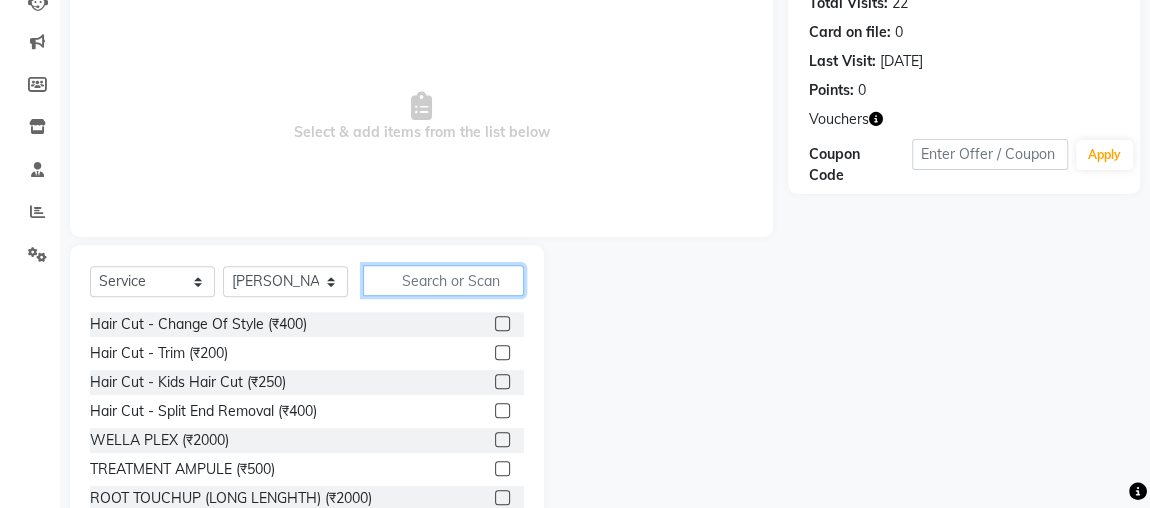 click 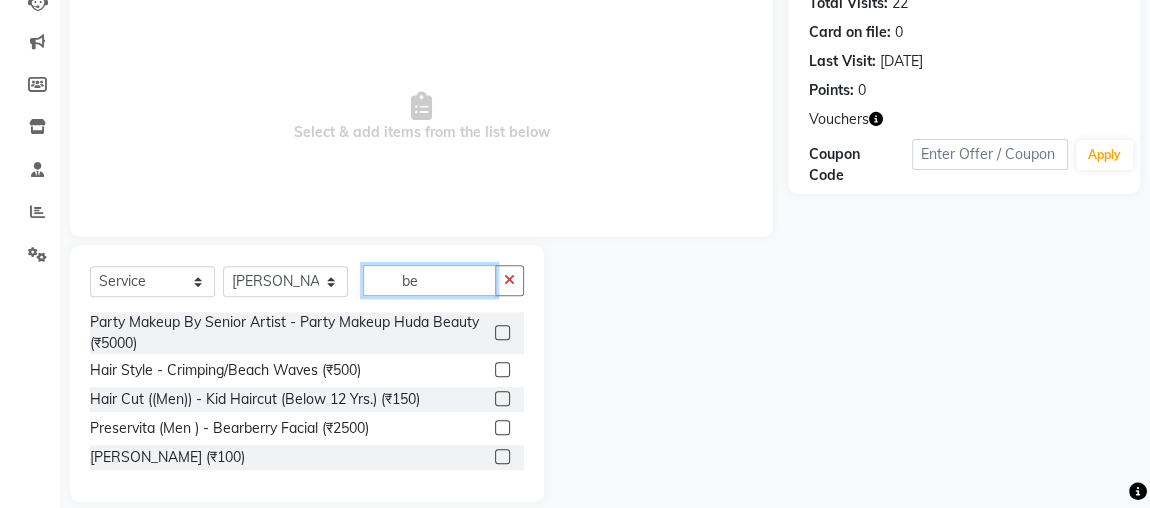 type on "be" 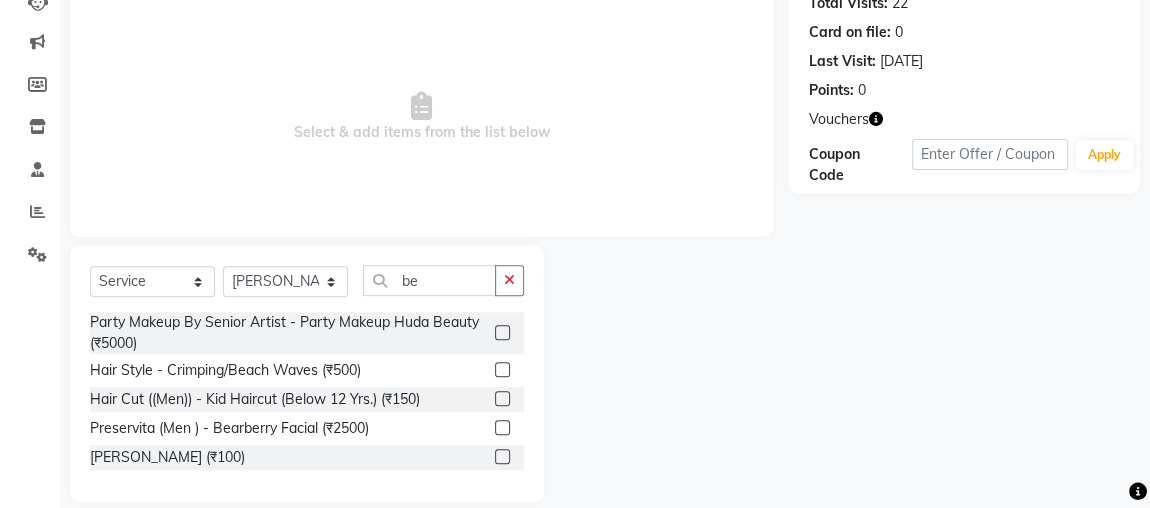 click 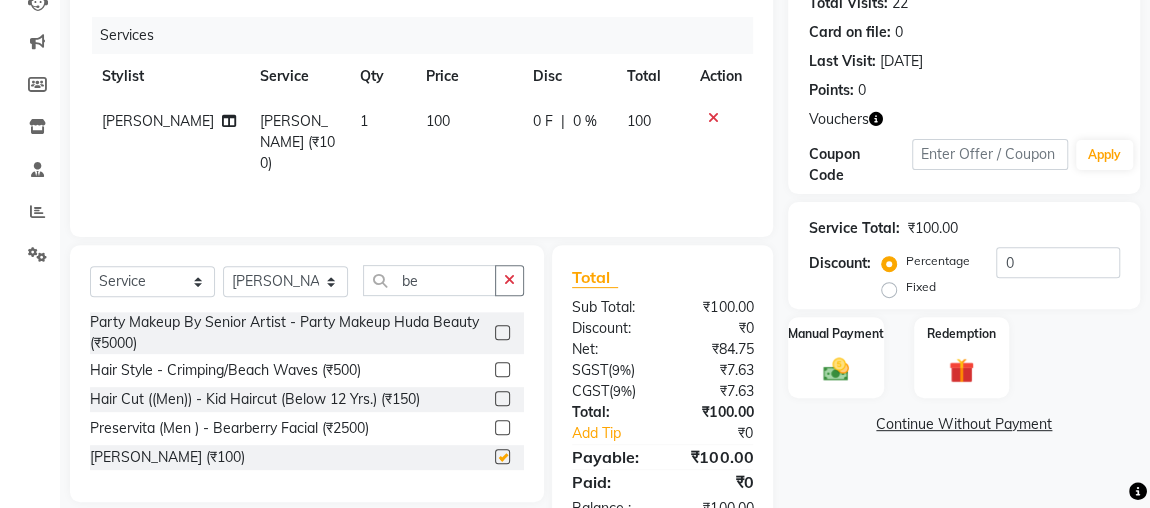 checkbox on "false" 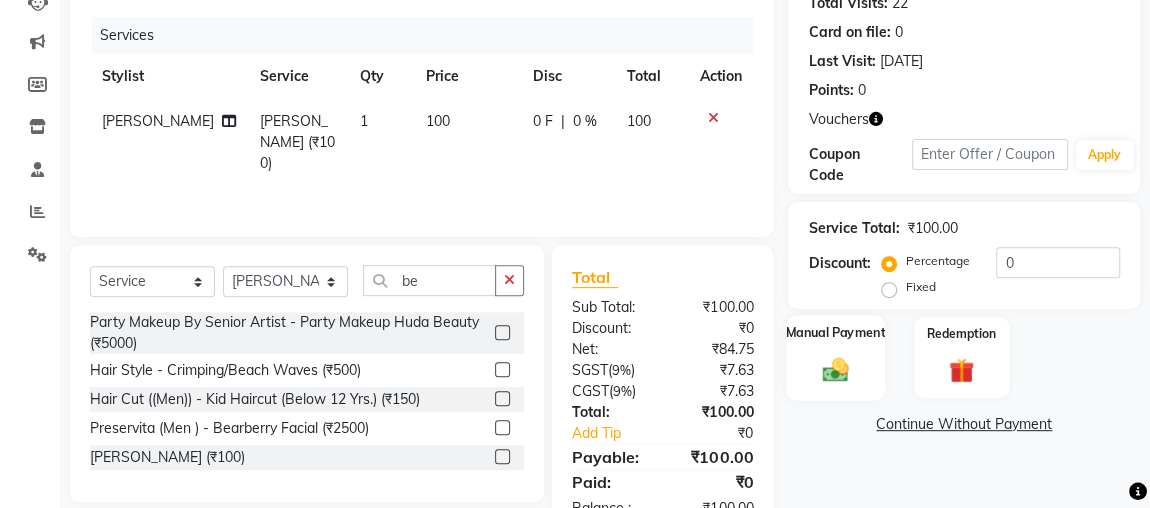 click 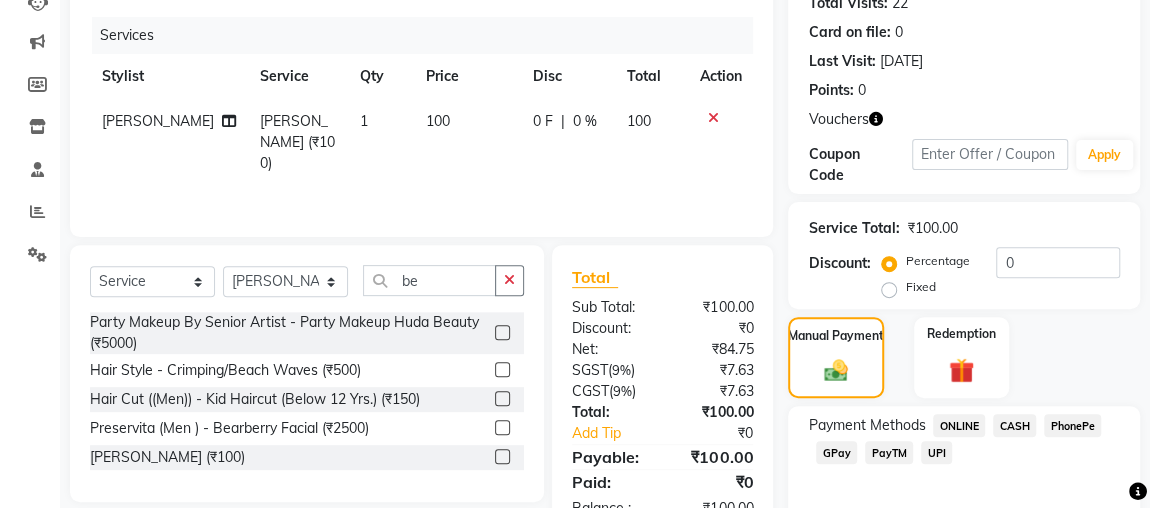 click on "ONLINE" 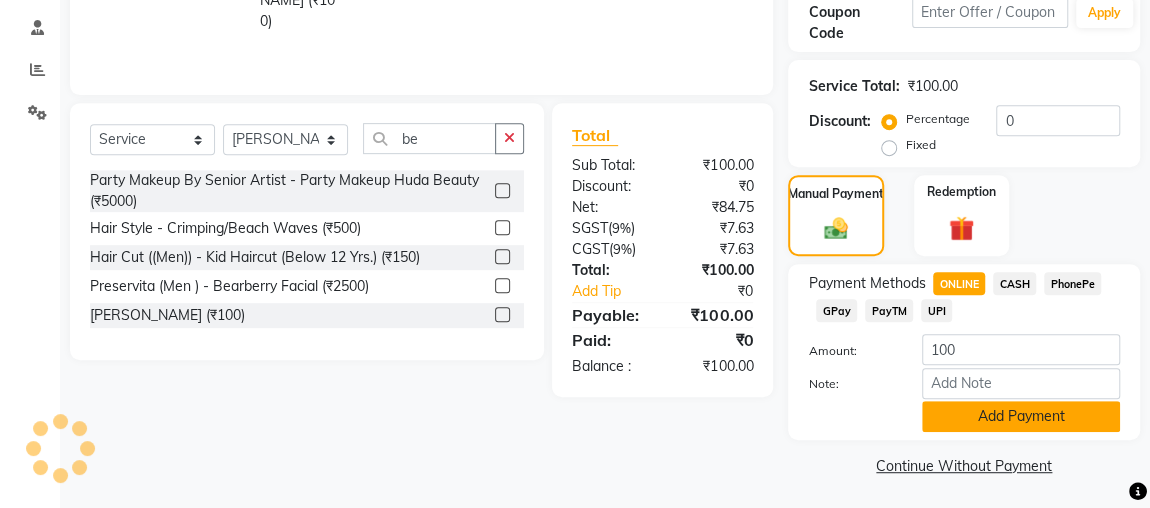 click on "Add Payment" 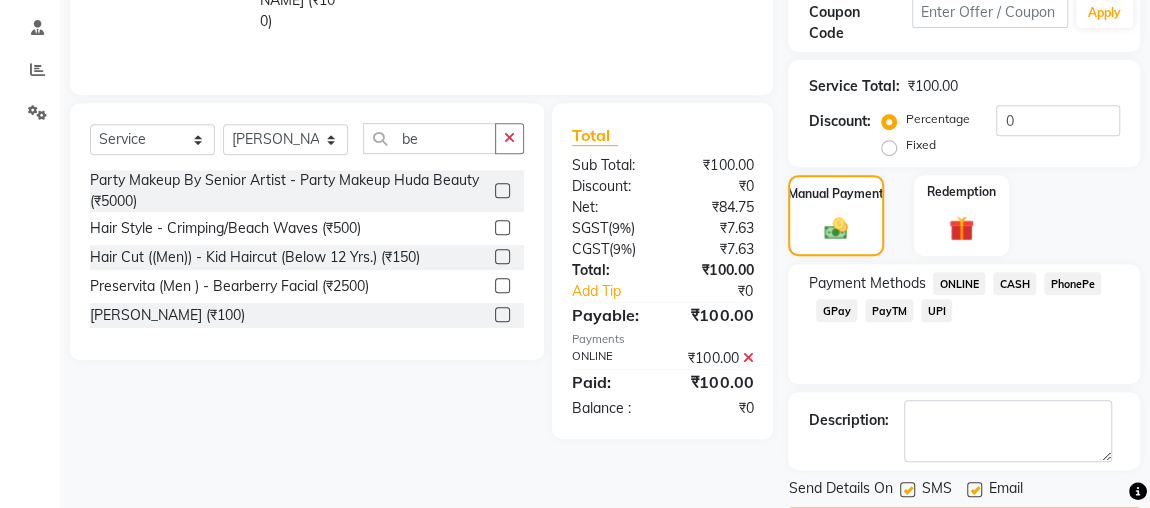 scroll, scrollTop: 430, scrollLeft: 0, axis: vertical 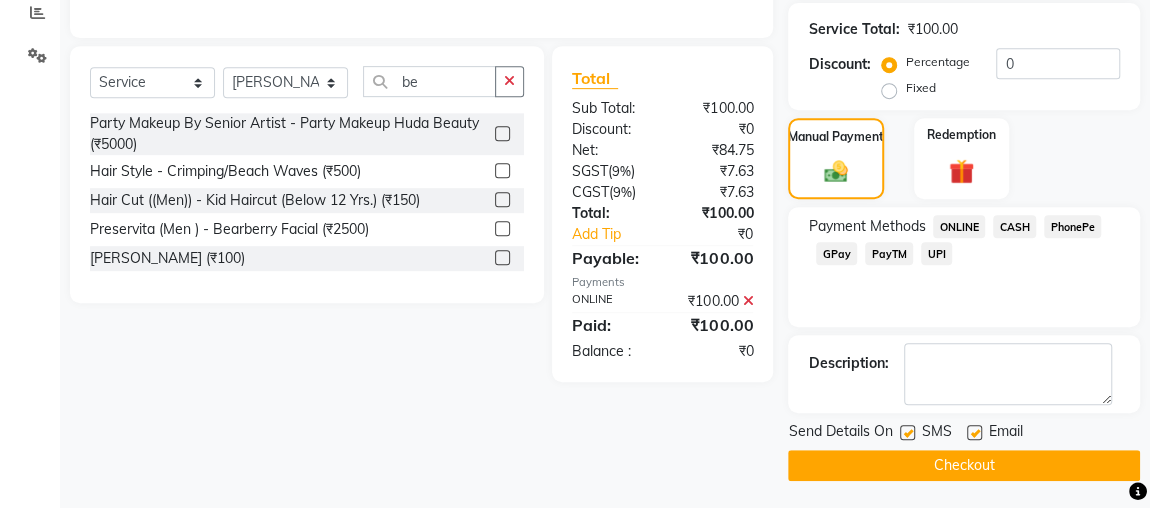 click on "Checkout" 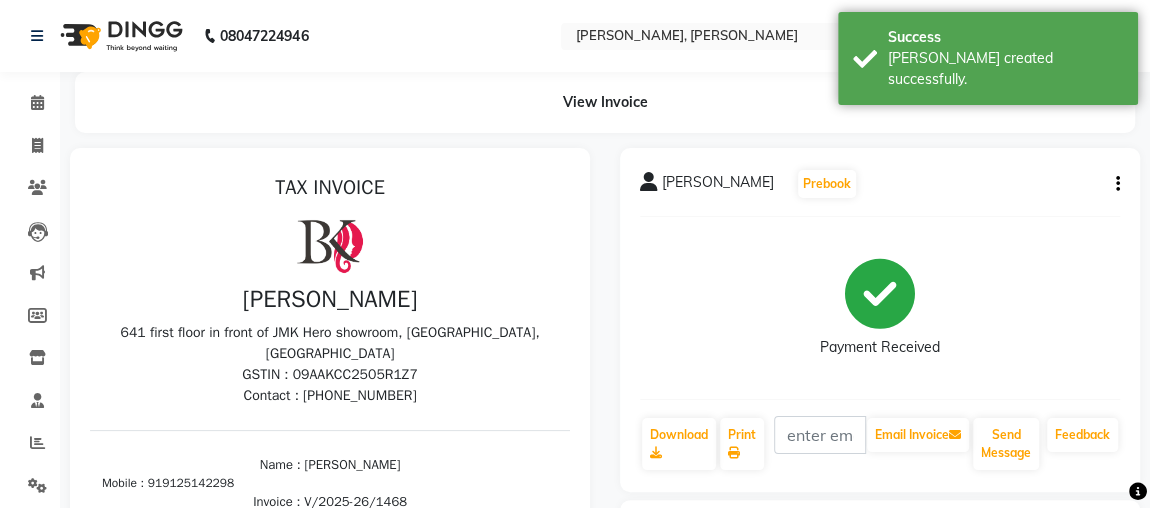 scroll, scrollTop: 0, scrollLeft: 0, axis: both 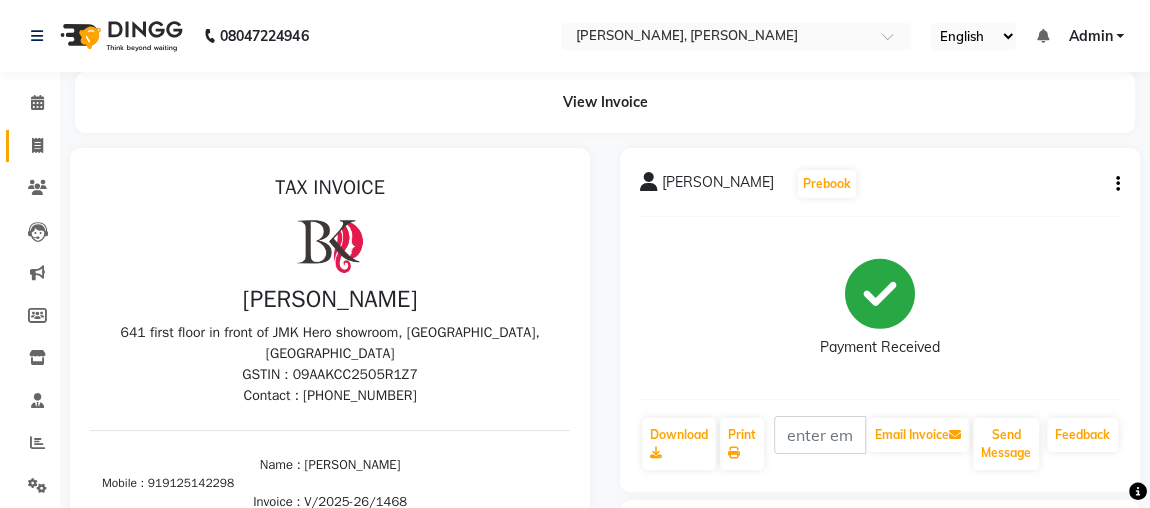 click 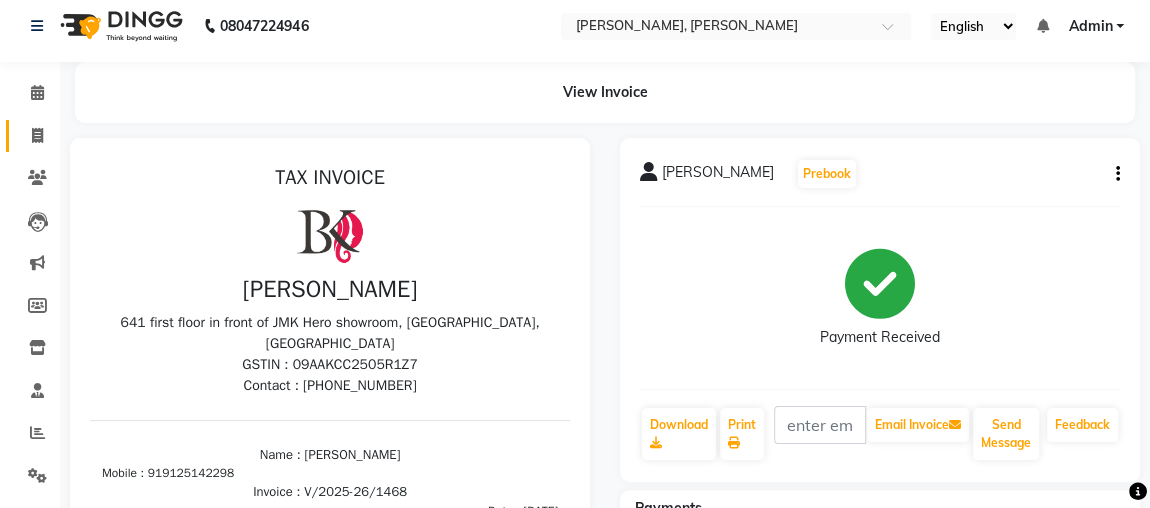 select on "4362" 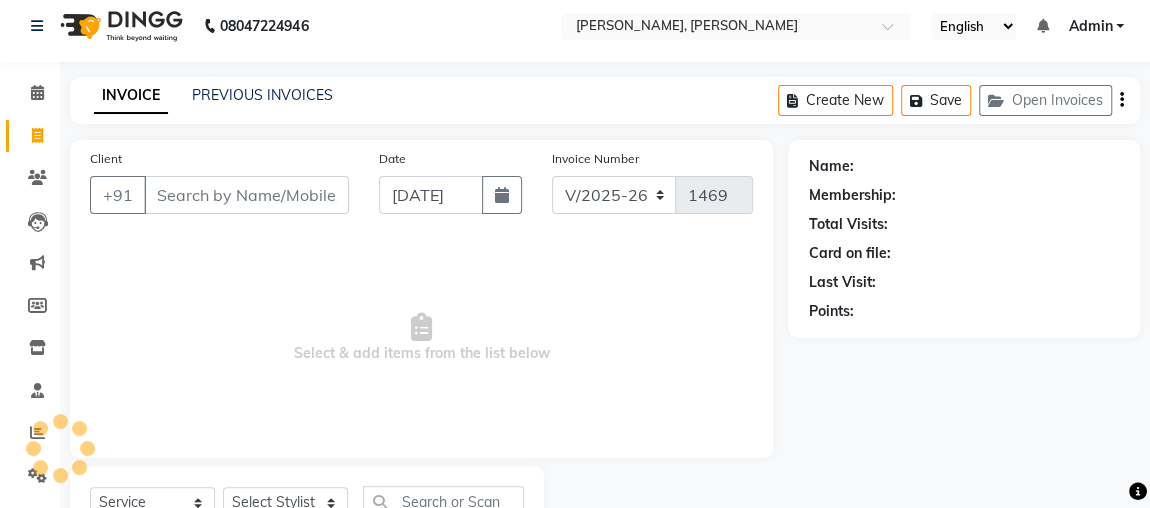 scroll, scrollTop: 91, scrollLeft: 0, axis: vertical 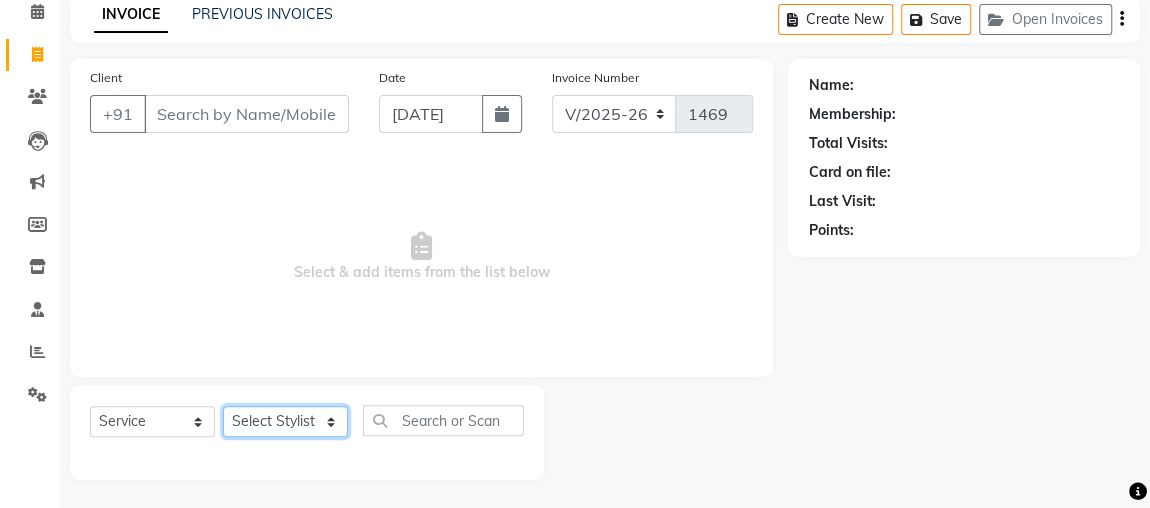 click on "Select Stylist [PERSON_NAME] anjali [PERSON_NAME] [PERSON_NAME] [PERSON_NAME] [PERSON_NAME] MAKEUPS AND PREBRIDAL [PERSON_NAME]  [PERSON_NAME] [PERSON_NAME]  [PERSON_NAME] [PERSON_NAME] [PERSON_NAME] cant TBASSUM [PERSON_NAME]  VISHAL [PERSON_NAME]" 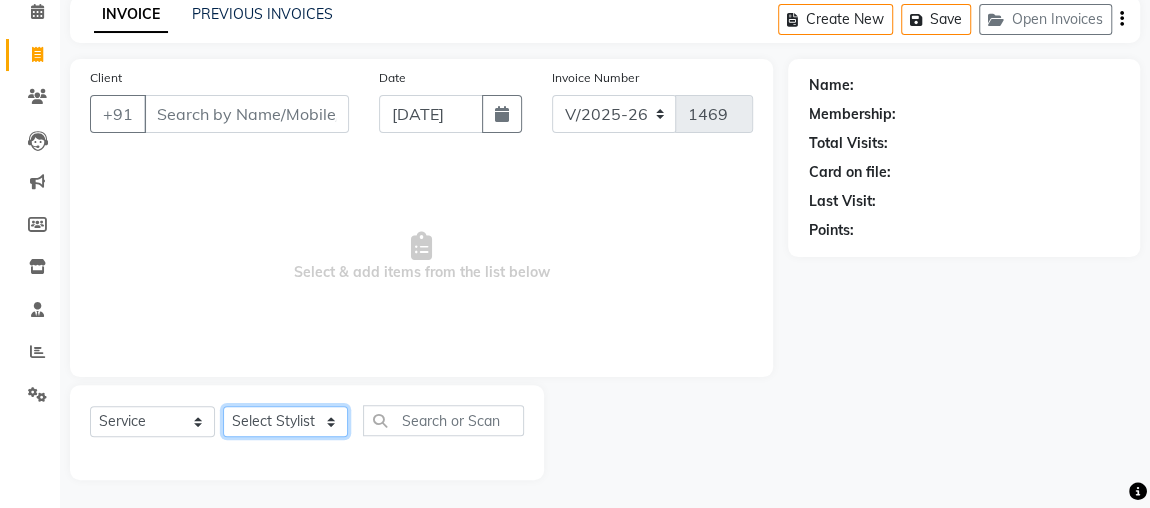 select on "33501" 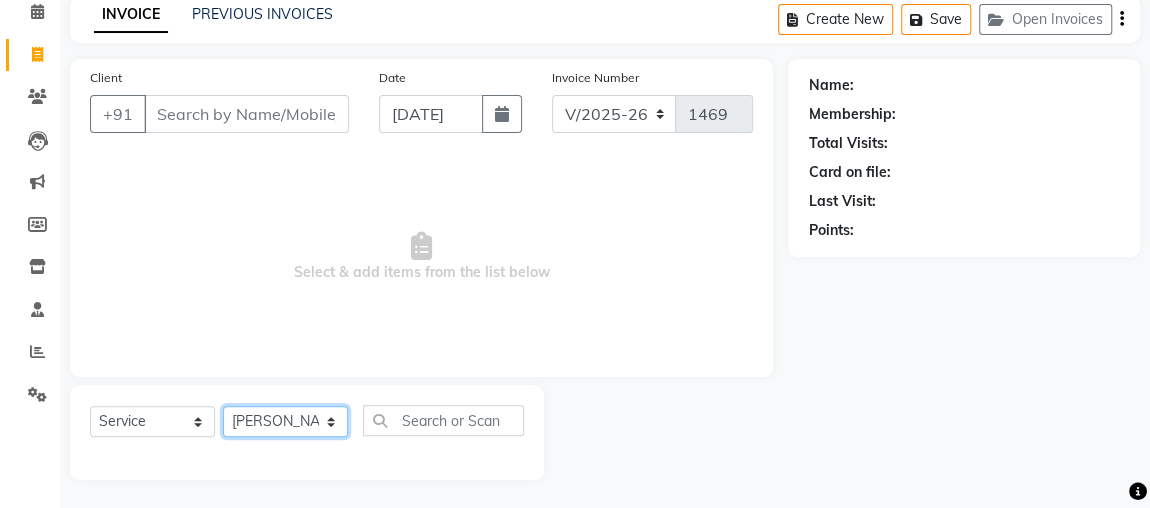 click on "Select Stylist [PERSON_NAME] anjali [PERSON_NAME] [PERSON_NAME] [PERSON_NAME] [PERSON_NAME] MAKEUPS AND PREBRIDAL [PERSON_NAME]  [PERSON_NAME] [PERSON_NAME]  [PERSON_NAME] [PERSON_NAME] [PERSON_NAME] cant TBASSUM [PERSON_NAME]  VISHAL [PERSON_NAME]" 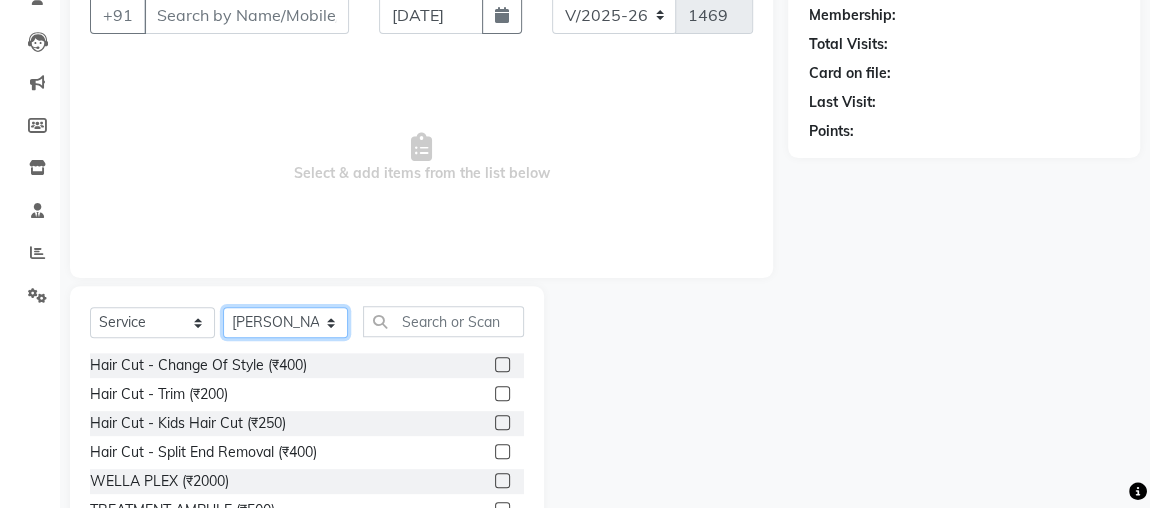 scroll, scrollTop: 224, scrollLeft: 0, axis: vertical 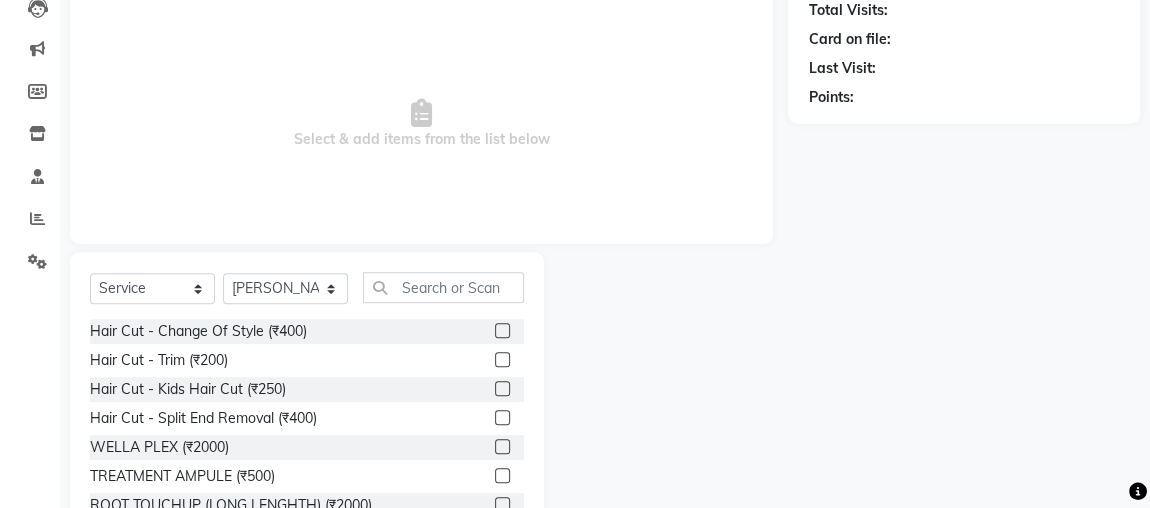 click 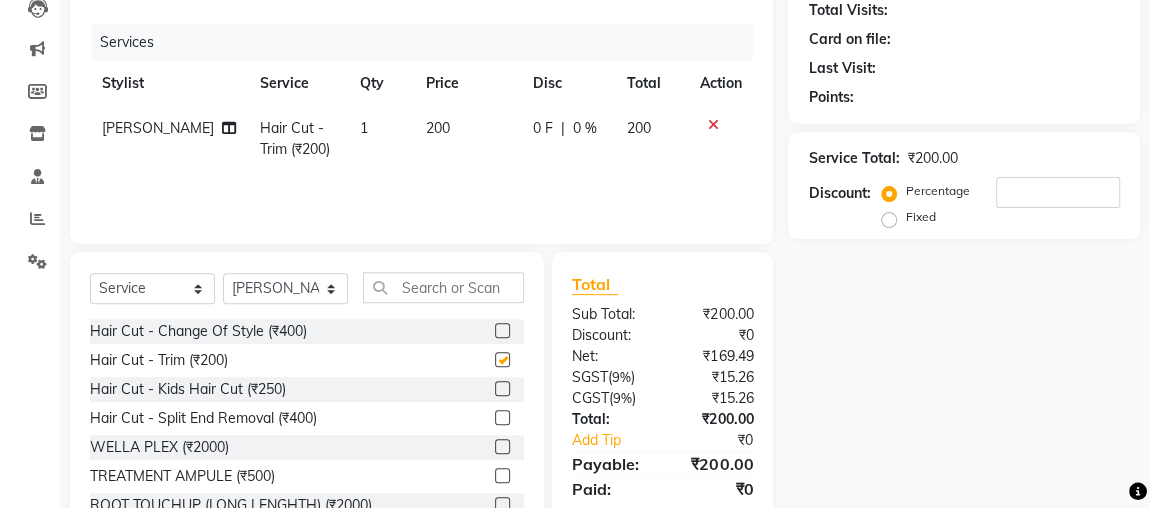 checkbox on "false" 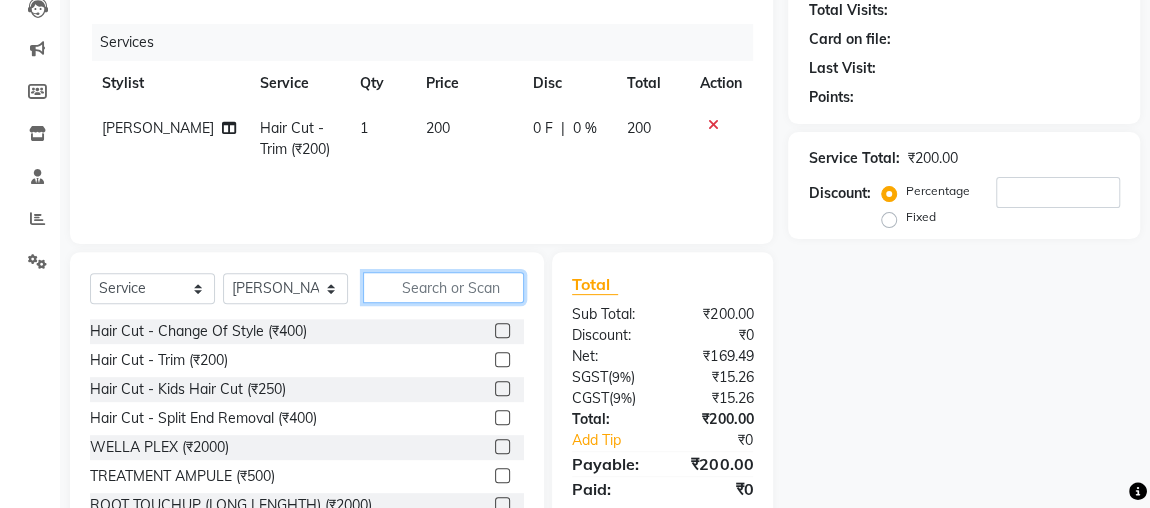 click 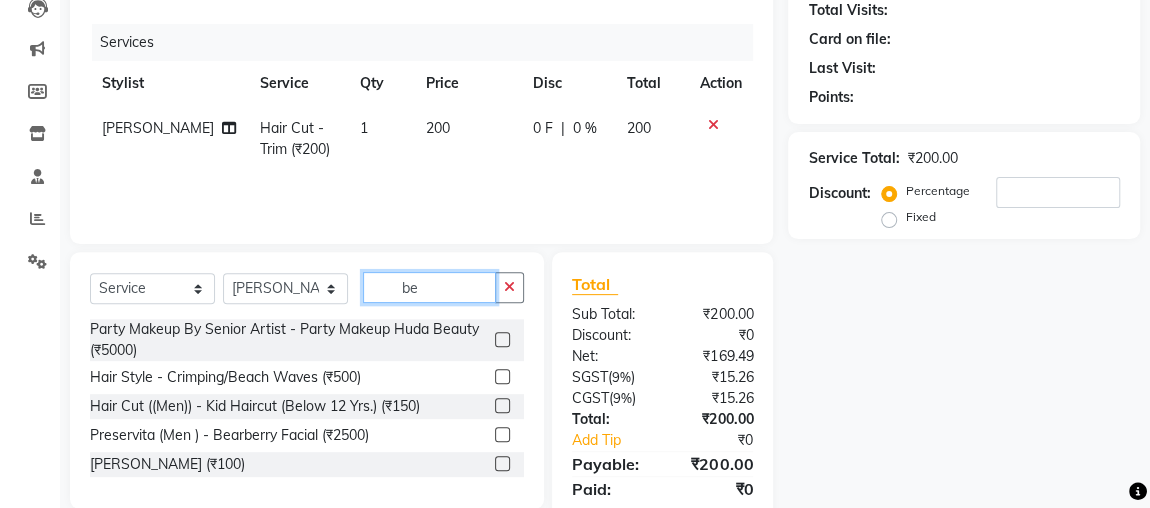 type on "be" 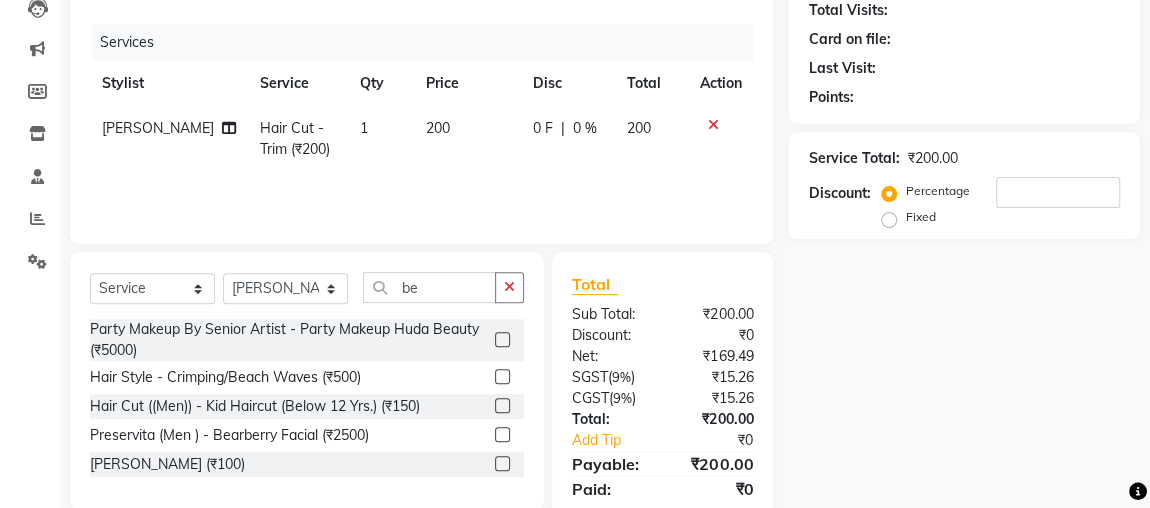 click 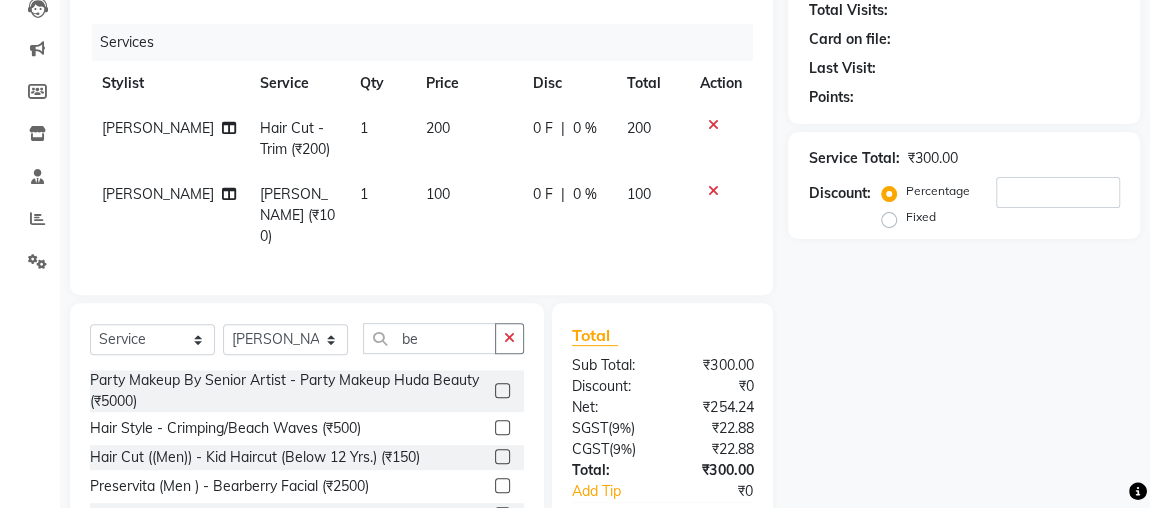 checkbox on "false" 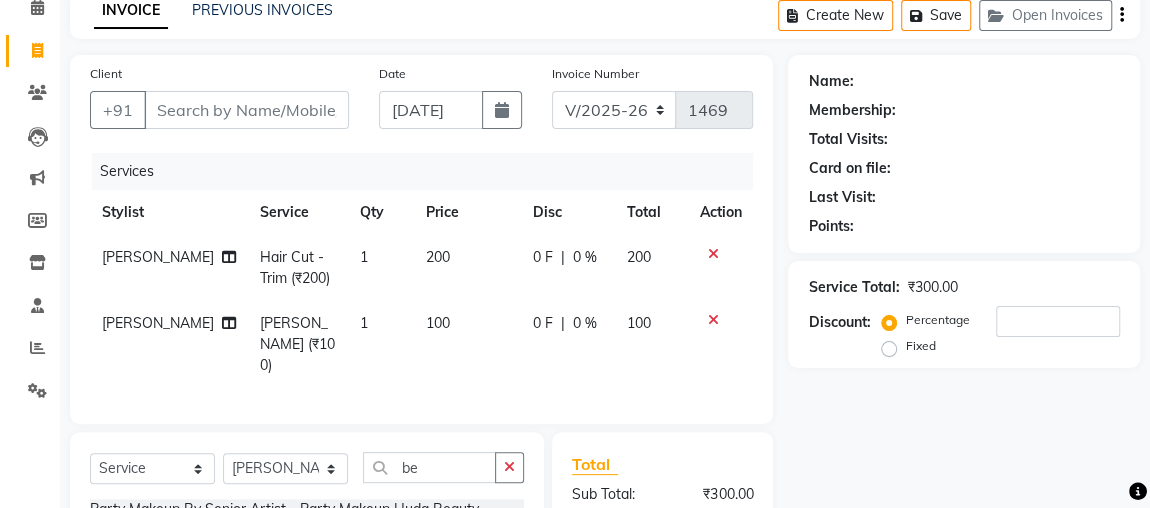scroll, scrollTop: 0, scrollLeft: 0, axis: both 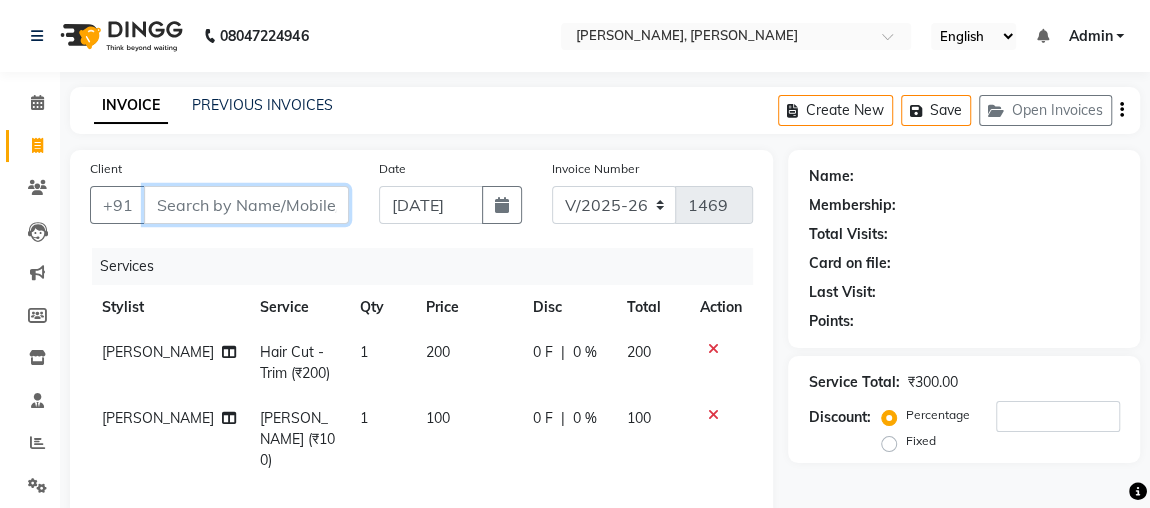 click on "Client" at bounding box center (246, 205) 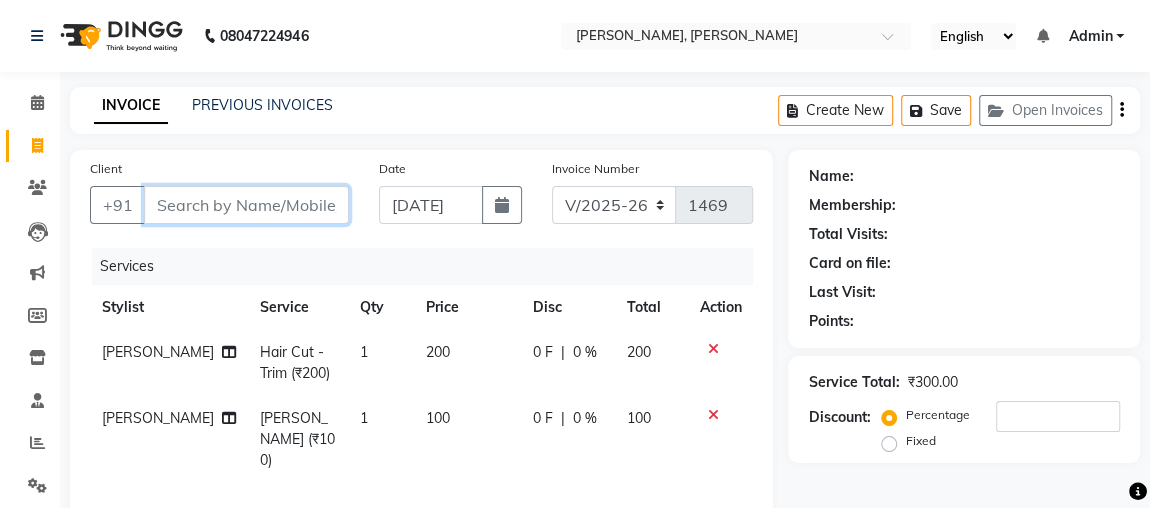 type on "8" 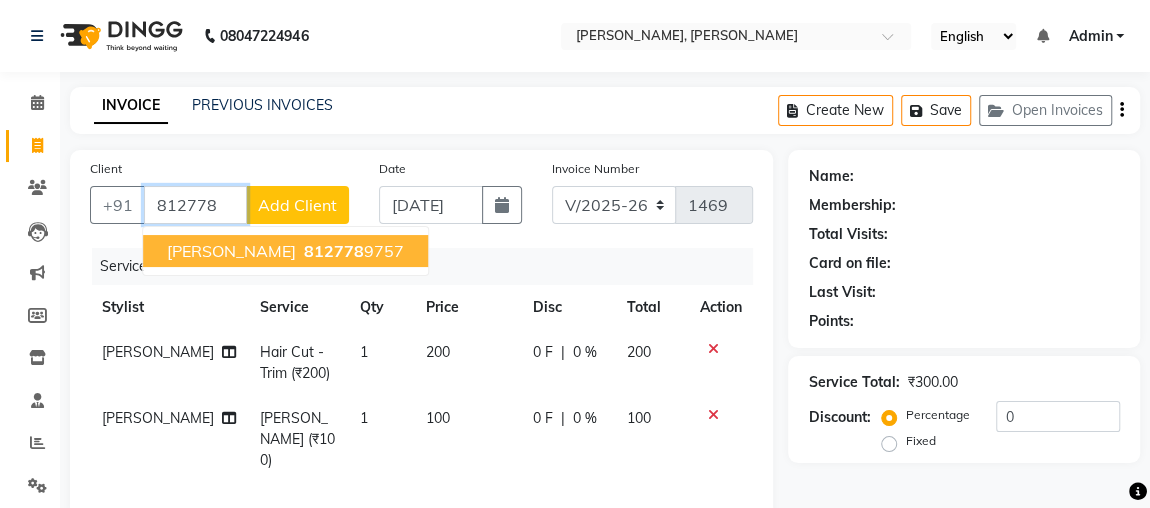 click on "812778 9757" at bounding box center (352, 251) 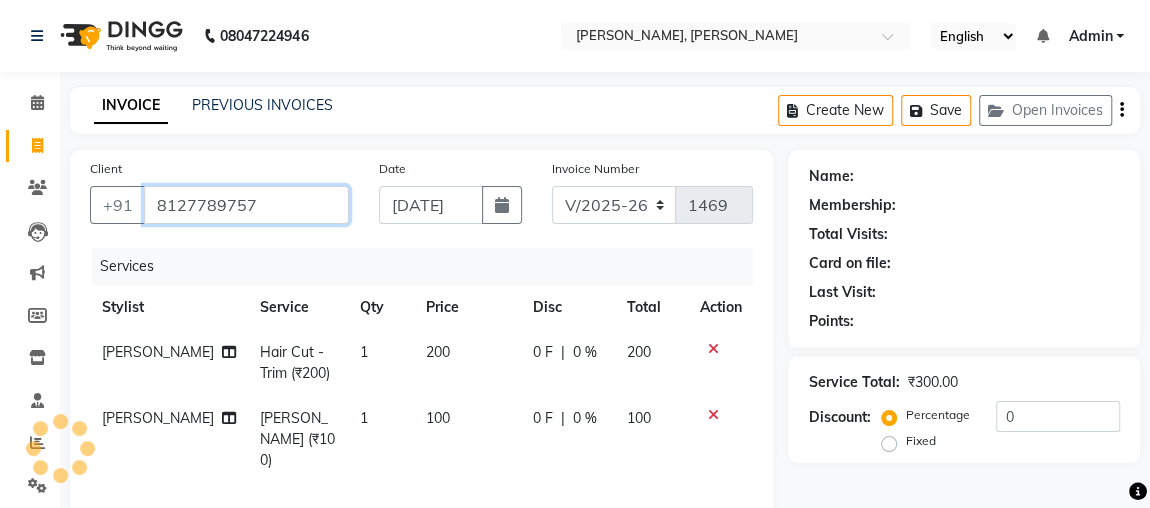 type on "8127789757" 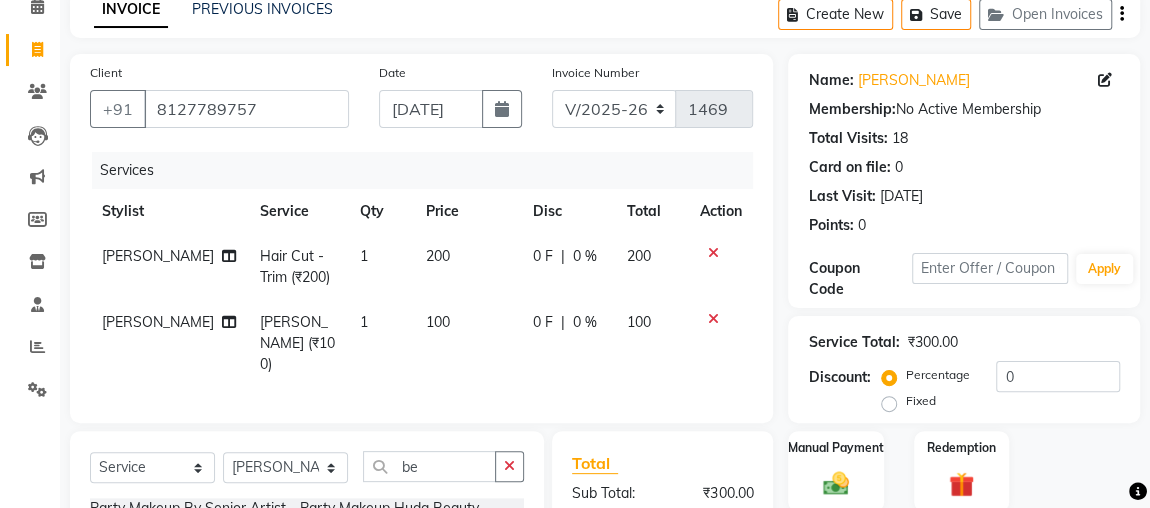 scroll, scrollTop: 0, scrollLeft: 0, axis: both 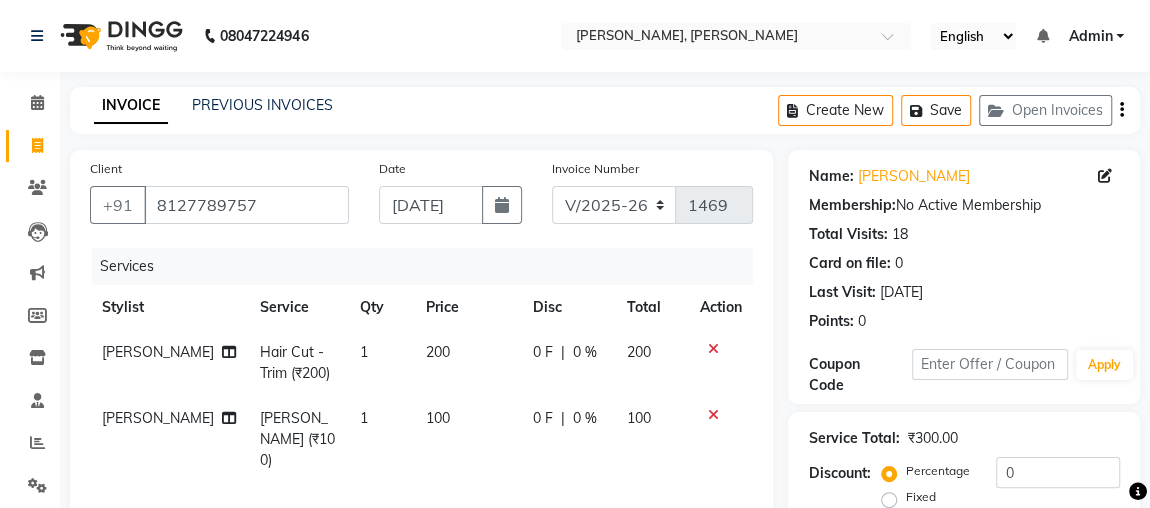 click on "Services" 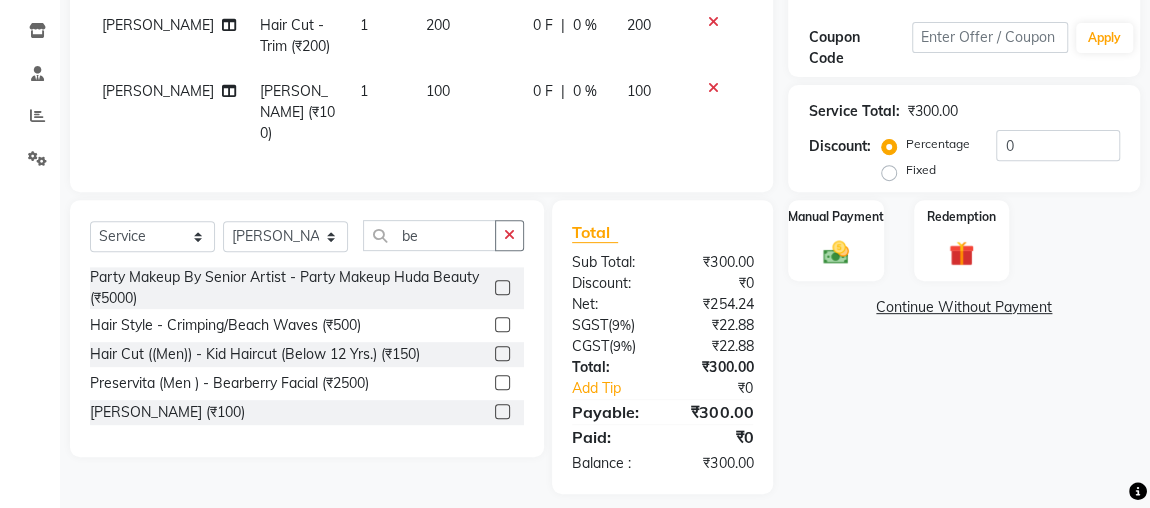 scroll, scrollTop: 333, scrollLeft: 0, axis: vertical 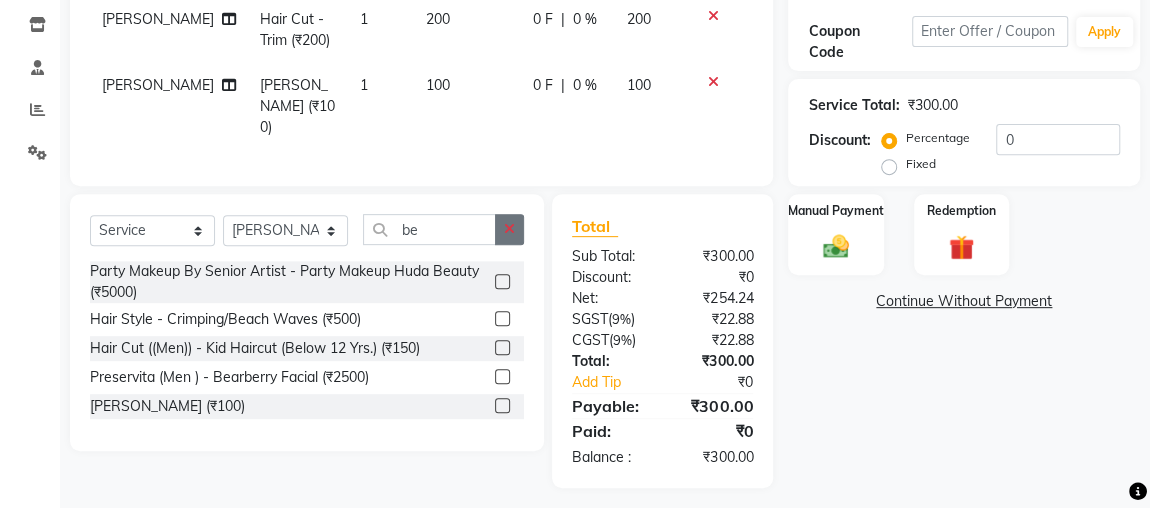 click 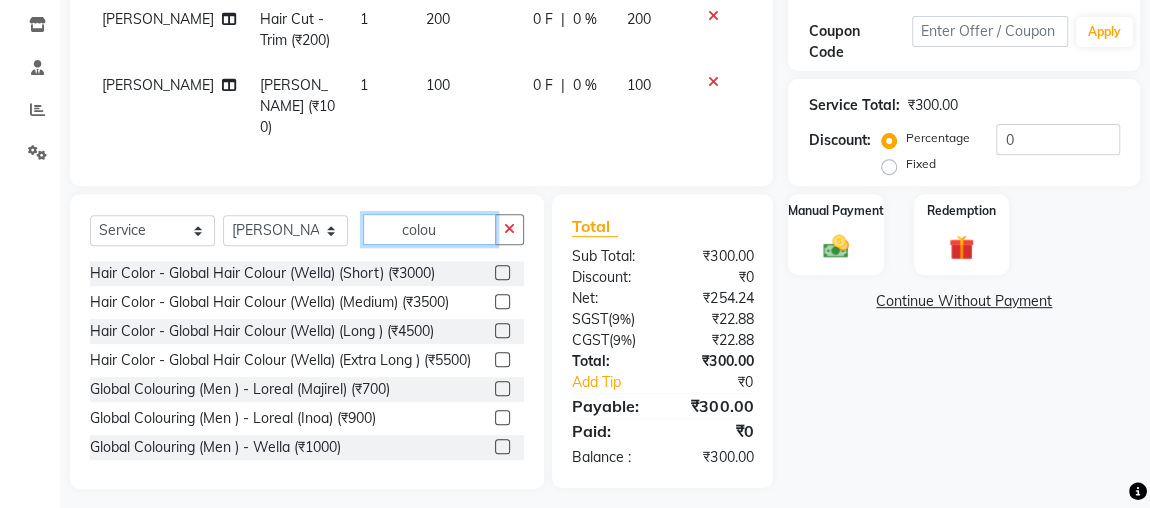 type on "colou" 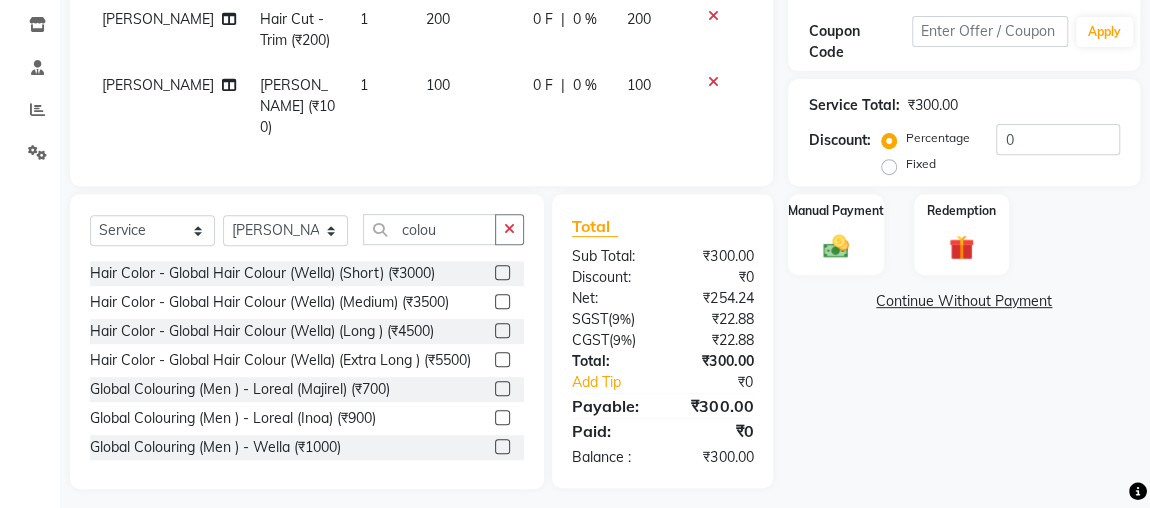 click 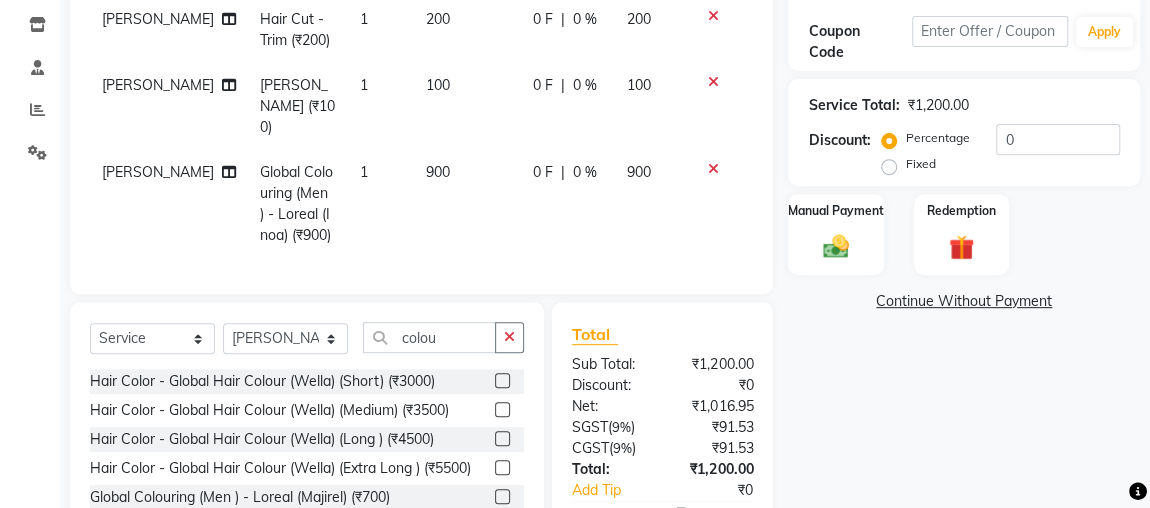checkbox on "false" 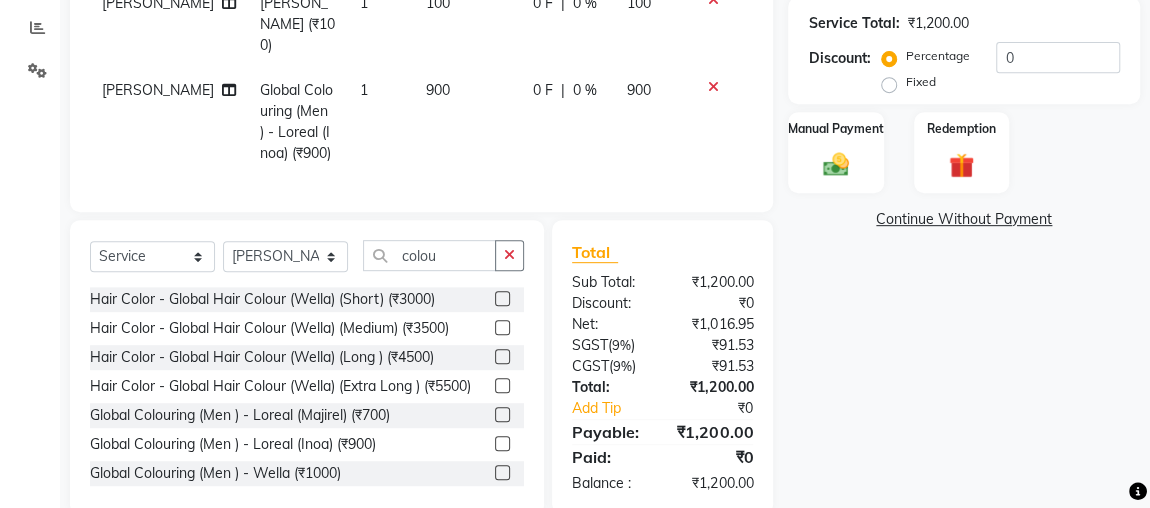 scroll, scrollTop: 443, scrollLeft: 0, axis: vertical 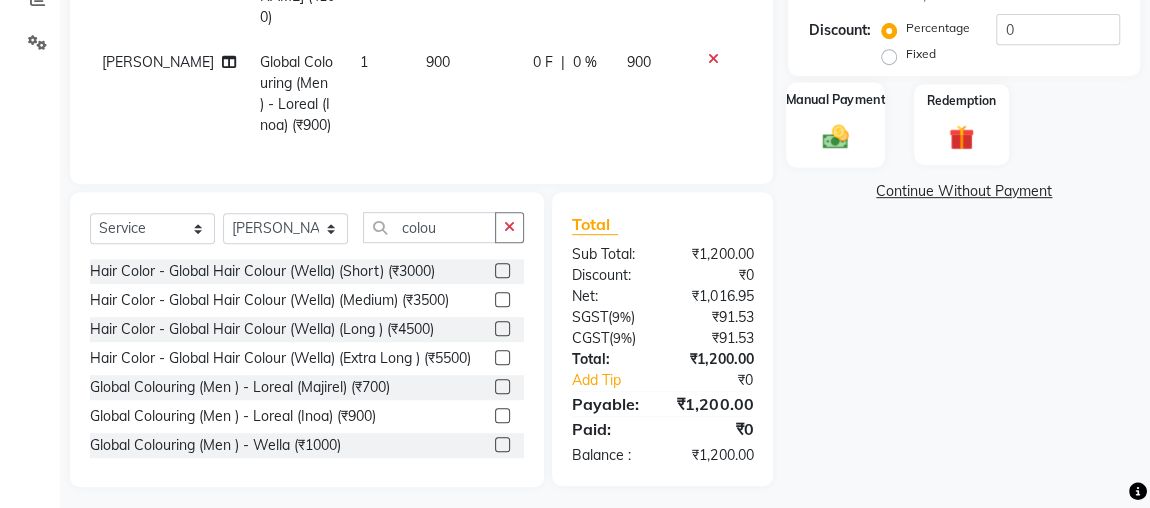click on "Manual Payment" 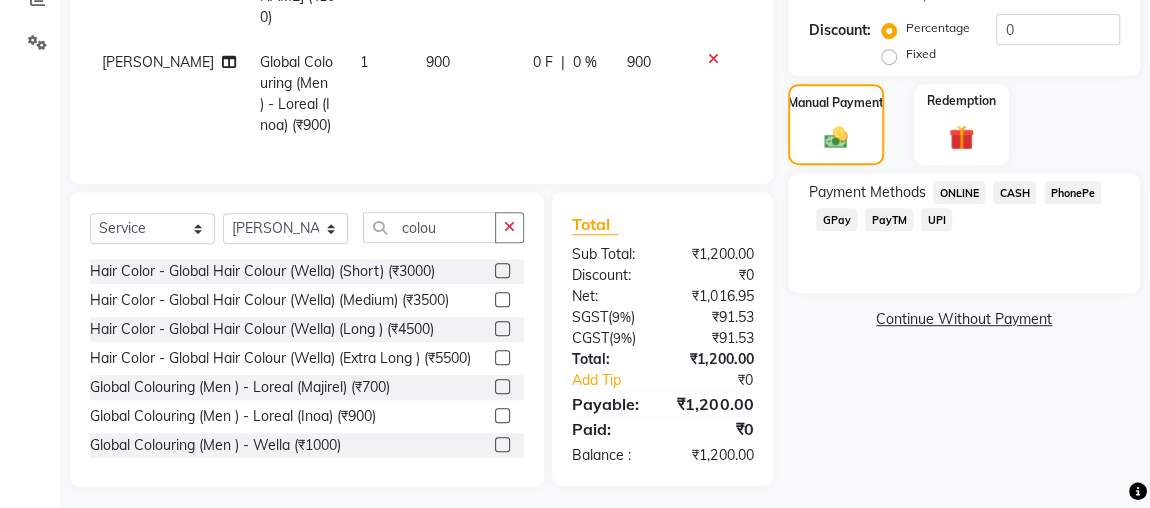 click on "ONLINE" 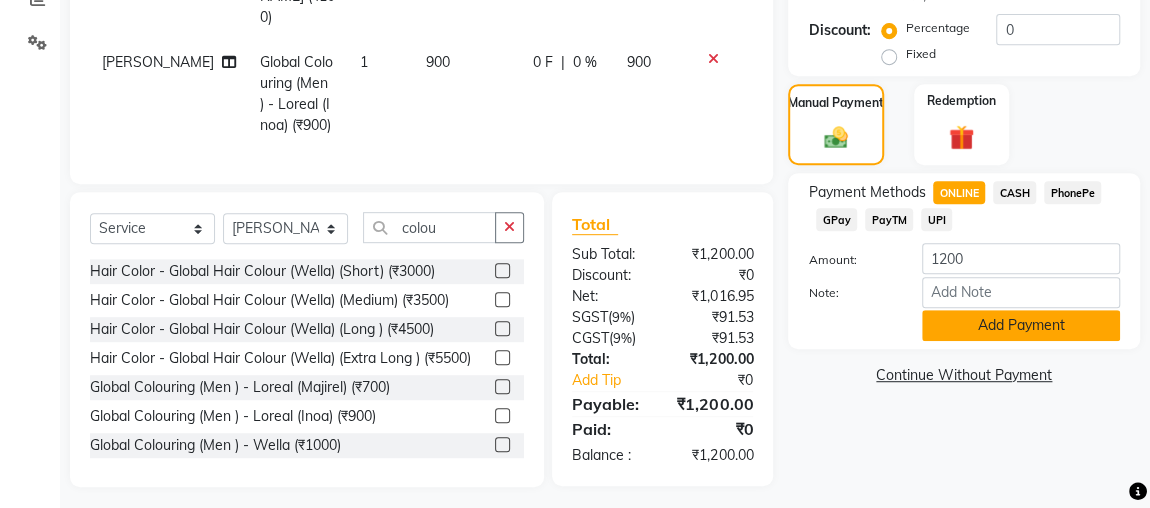 click on "Add Payment" 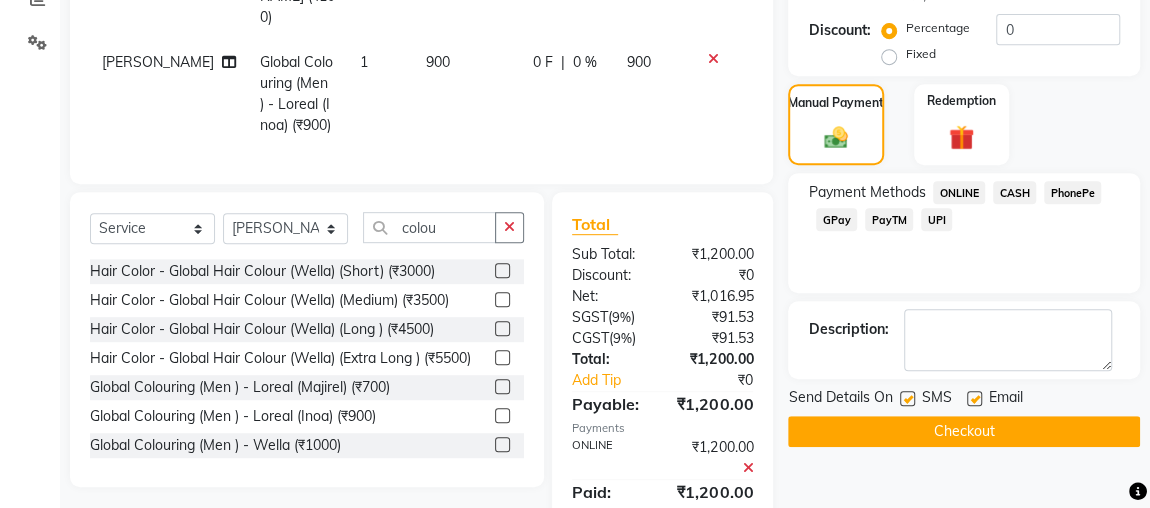 scroll, scrollTop: 504, scrollLeft: 0, axis: vertical 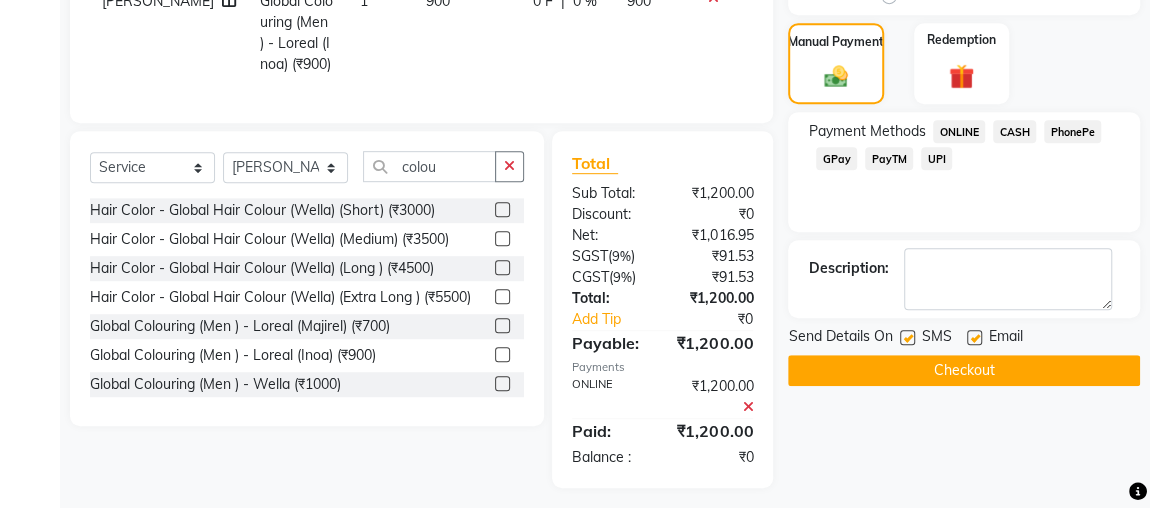 click on "Checkout" 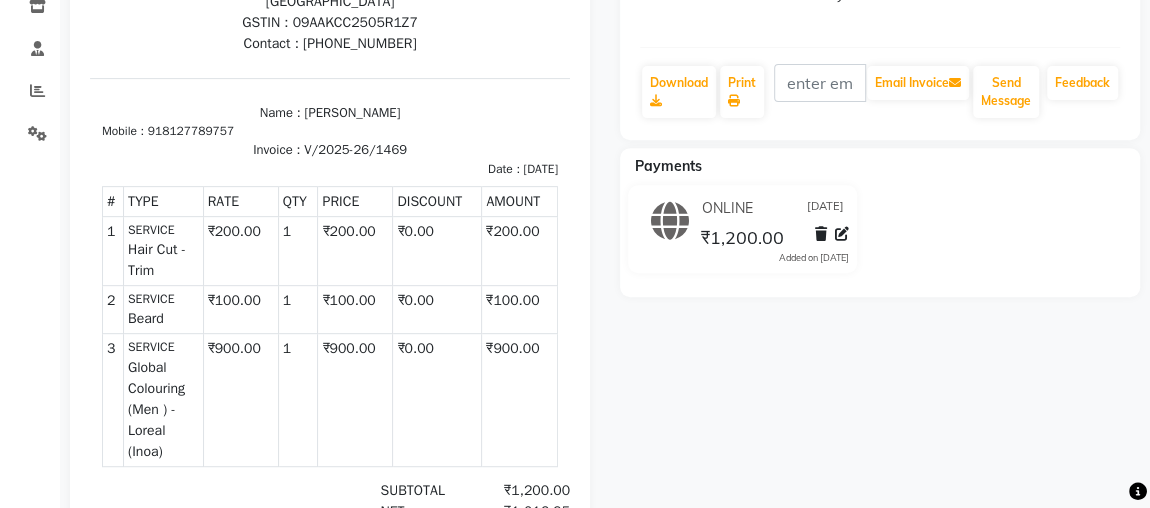 scroll, scrollTop: 0, scrollLeft: 0, axis: both 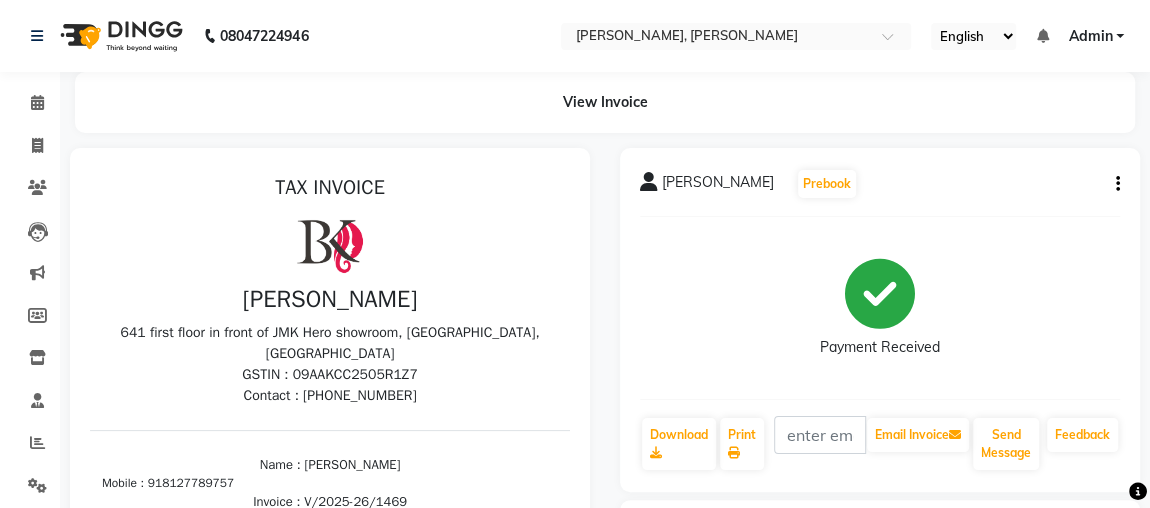 click on "Name  : [PERSON_NAME]" at bounding box center (330, 465) 